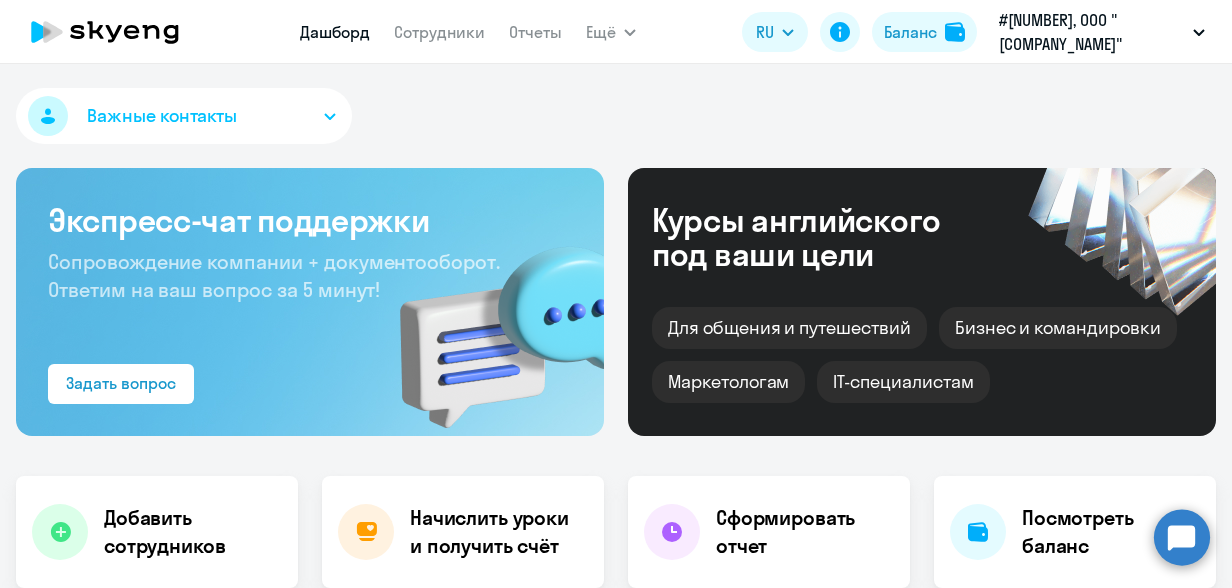 select on "30" 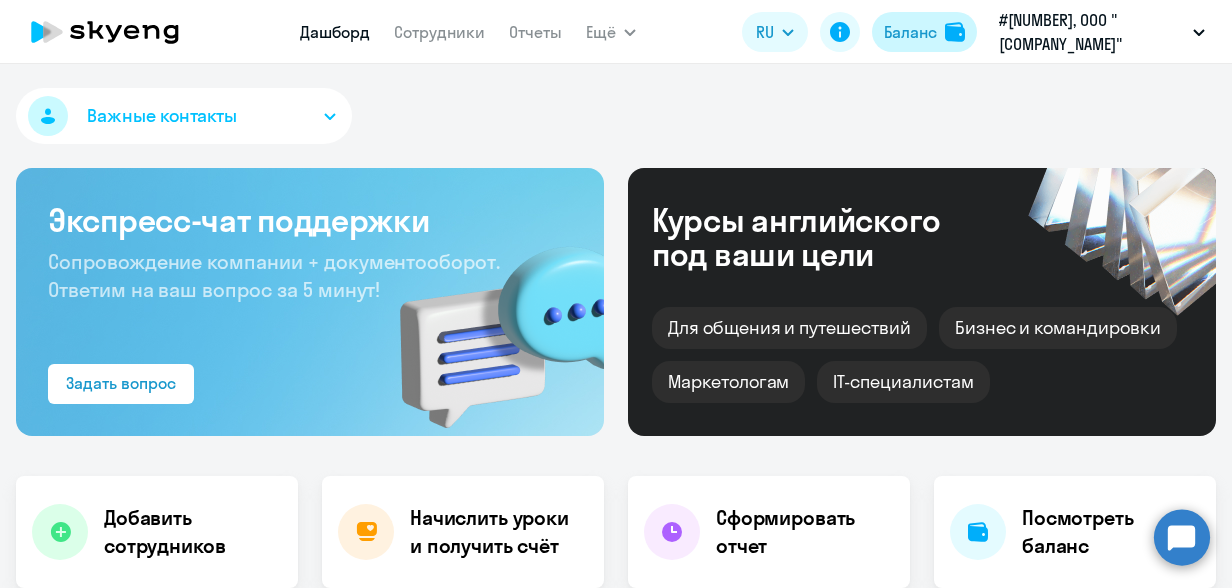 click on "Баланс" 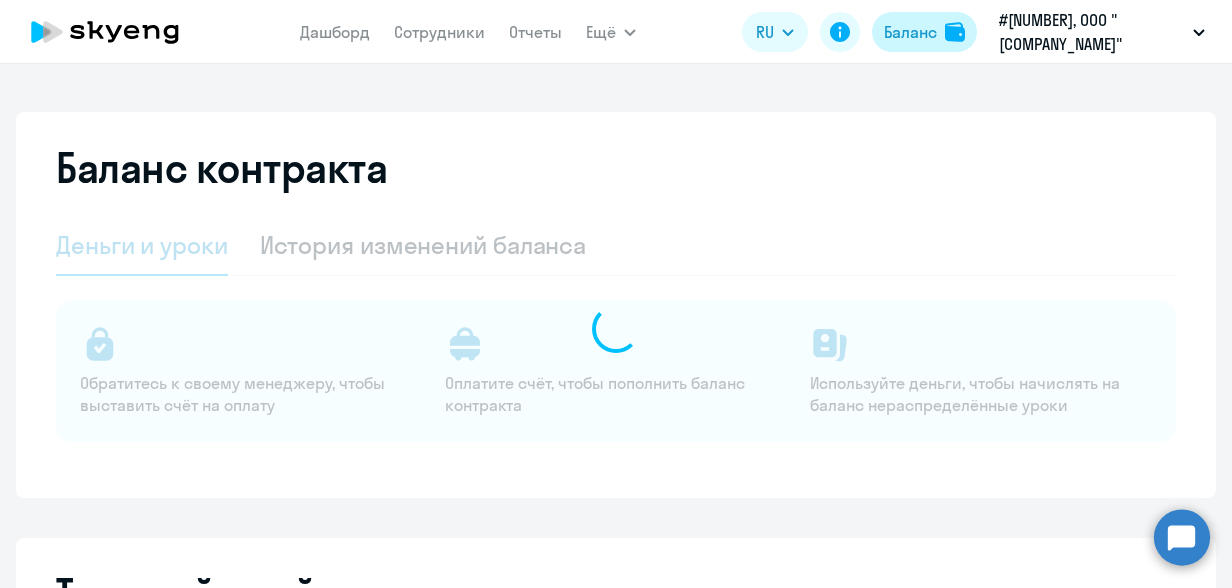 select on "english_adult_not_native_speaker" 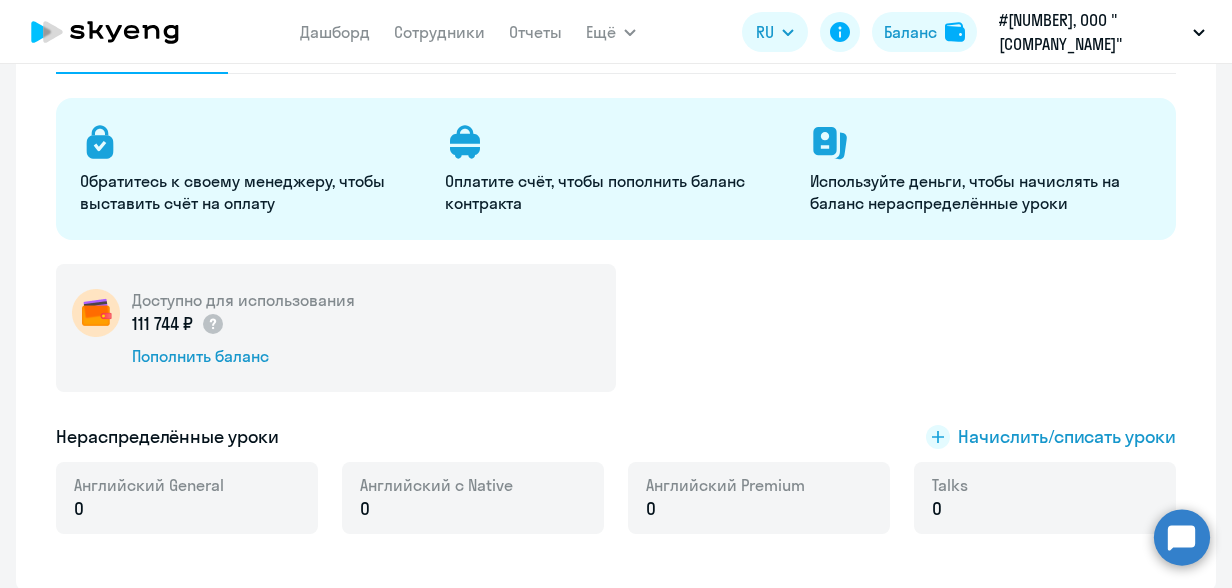 scroll, scrollTop: 200, scrollLeft: 0, axis: vertical 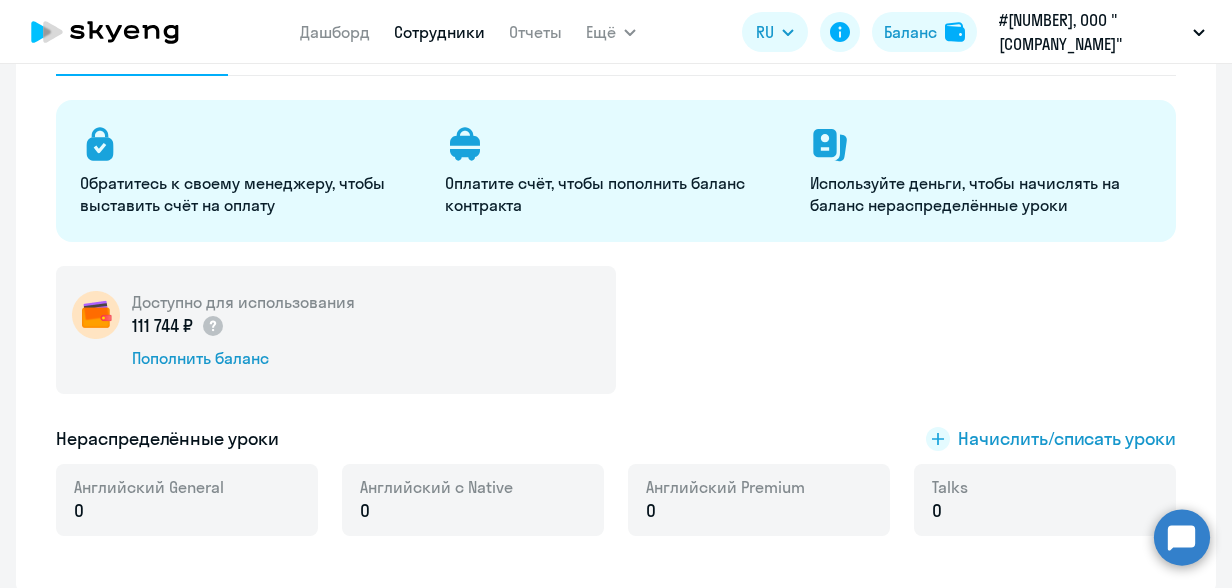 click on "Сотрудники" at bounding box center [439, 32] 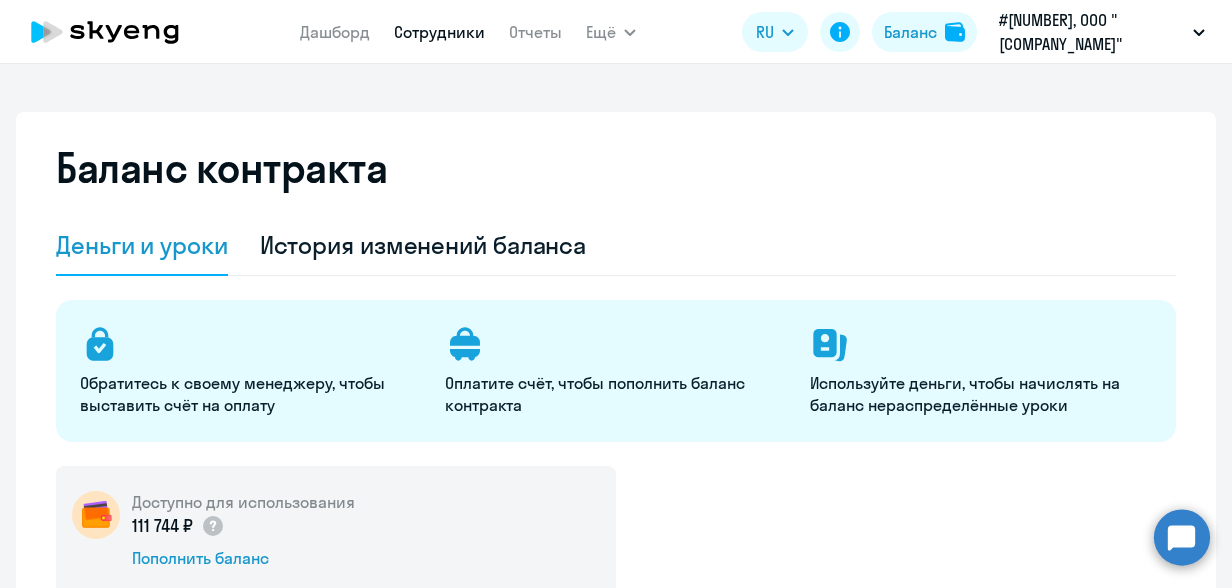 select on "30" 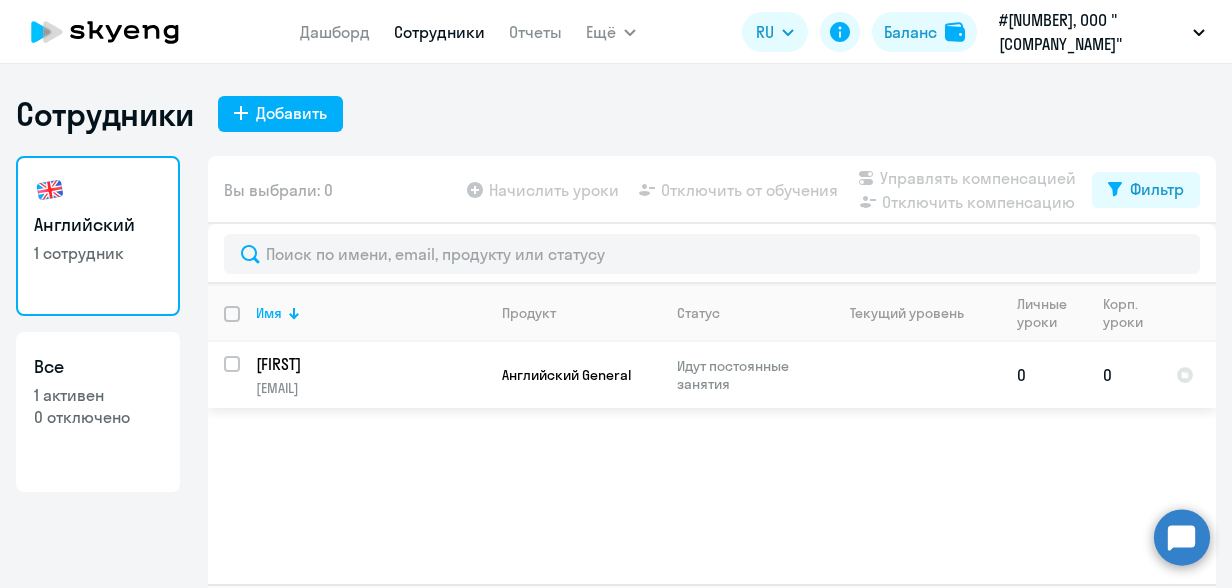 click at bounding box center [244, 376] 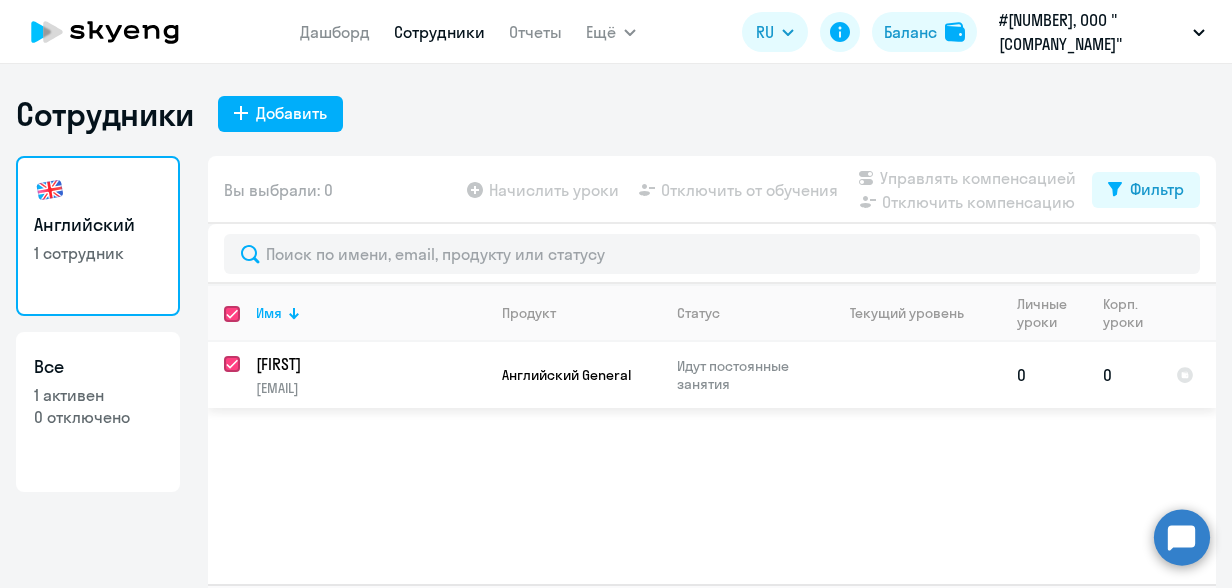 checkbox on "true" 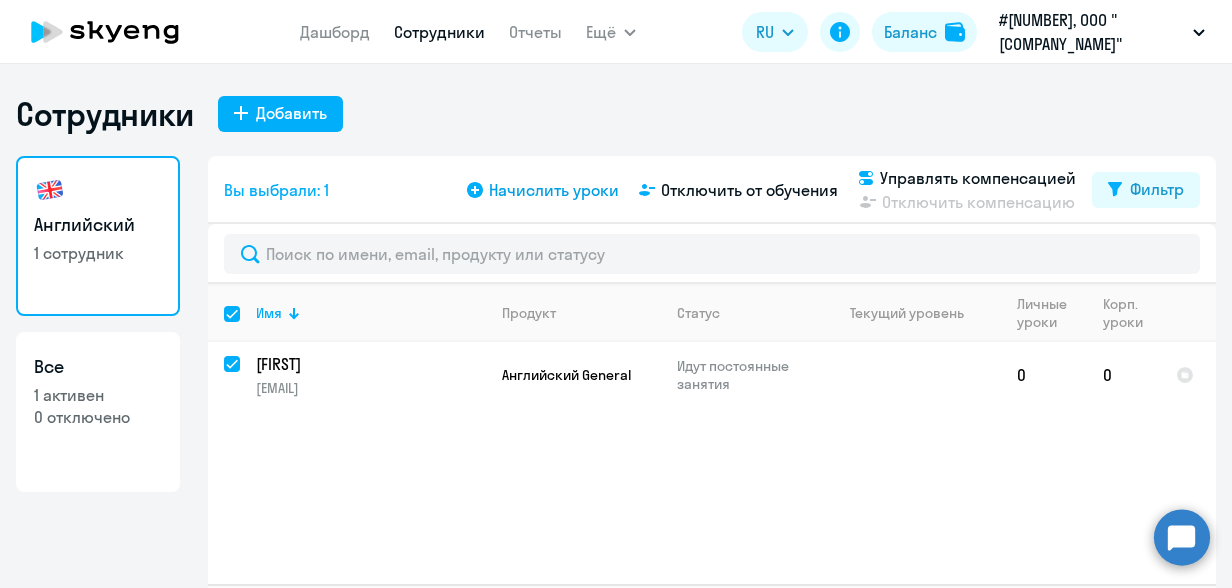 click on "Начислить уроки" 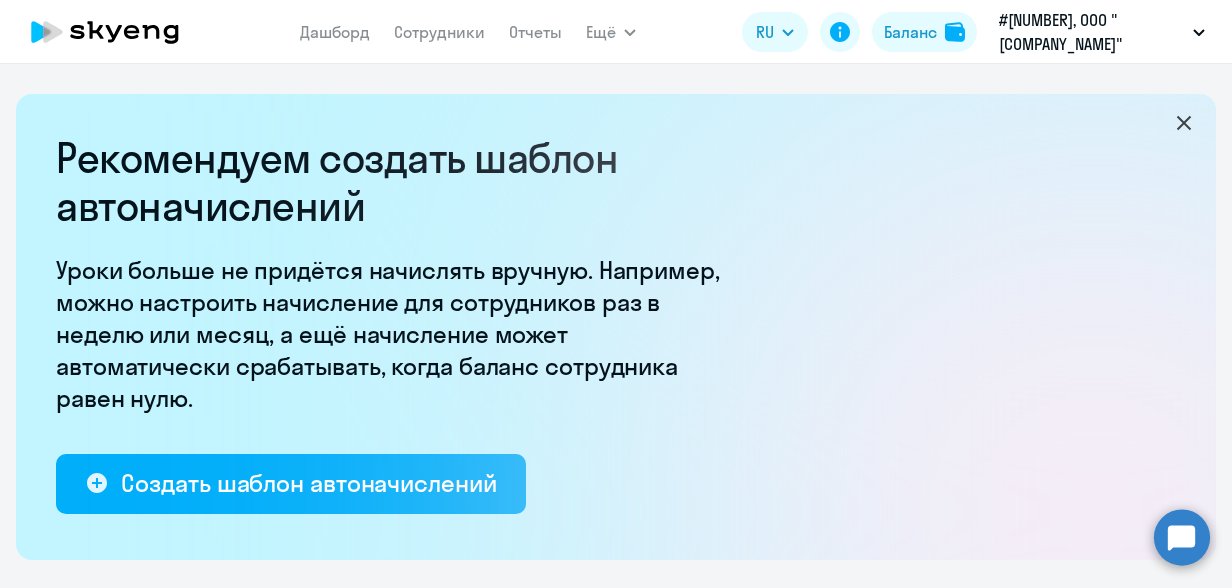 select on "10" 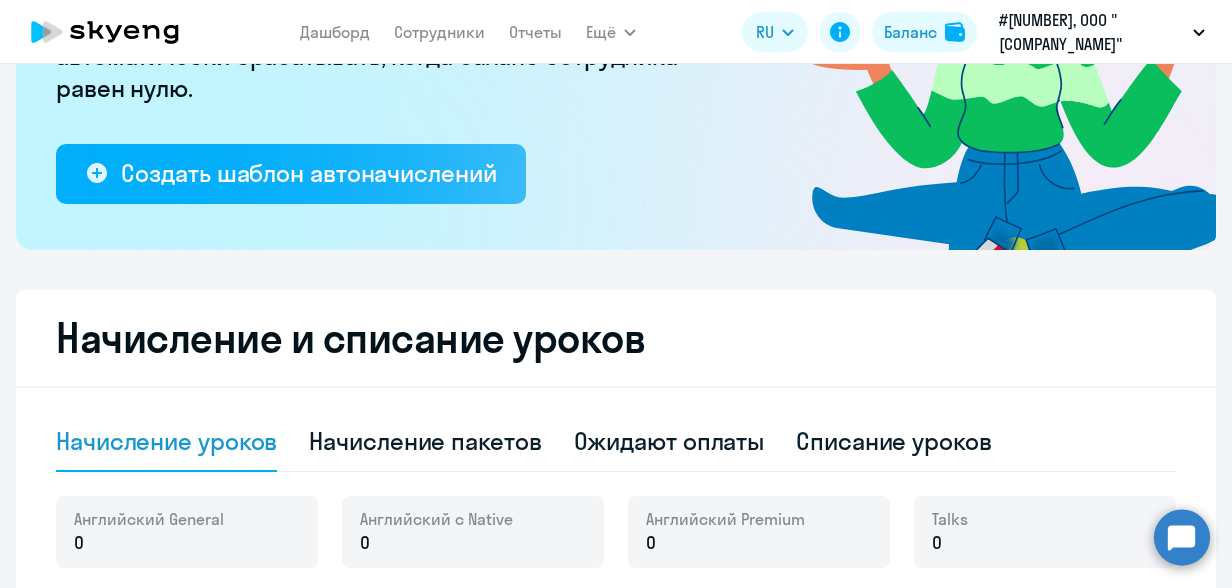 scroll, scrollTop: 300, scrollLeft: 0, axis: vertical 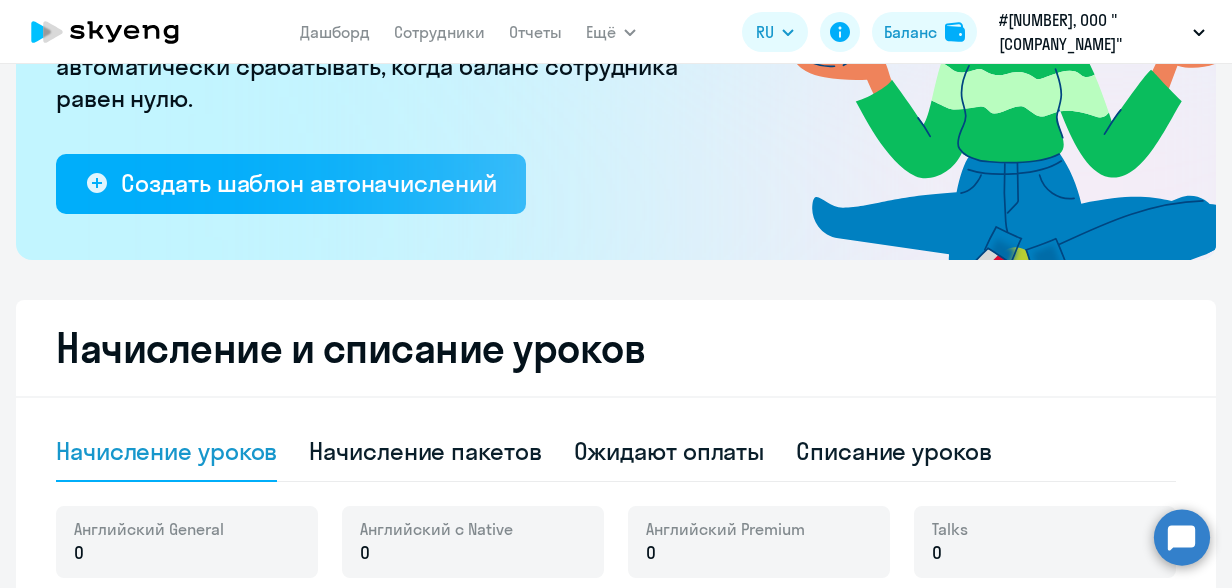 drag, startPoint x: 212, startPoint y: 187, endPoint x: 372, endPoint y: 310, distance: 201.81427 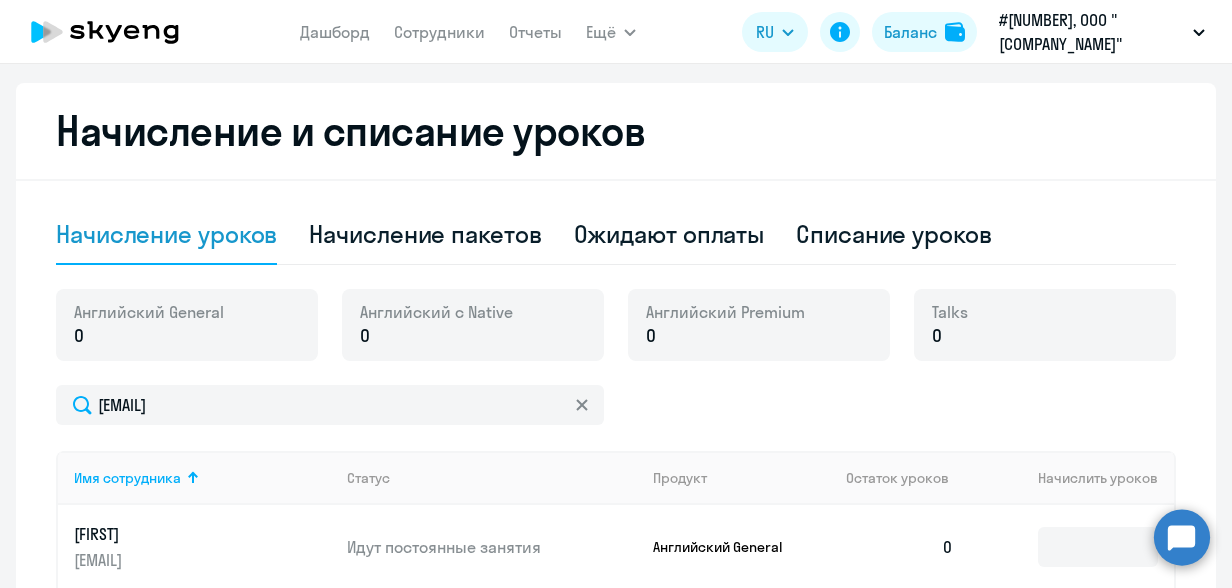 scroll, scrollTop: 448, scrollLeft: 0, axis: vertical 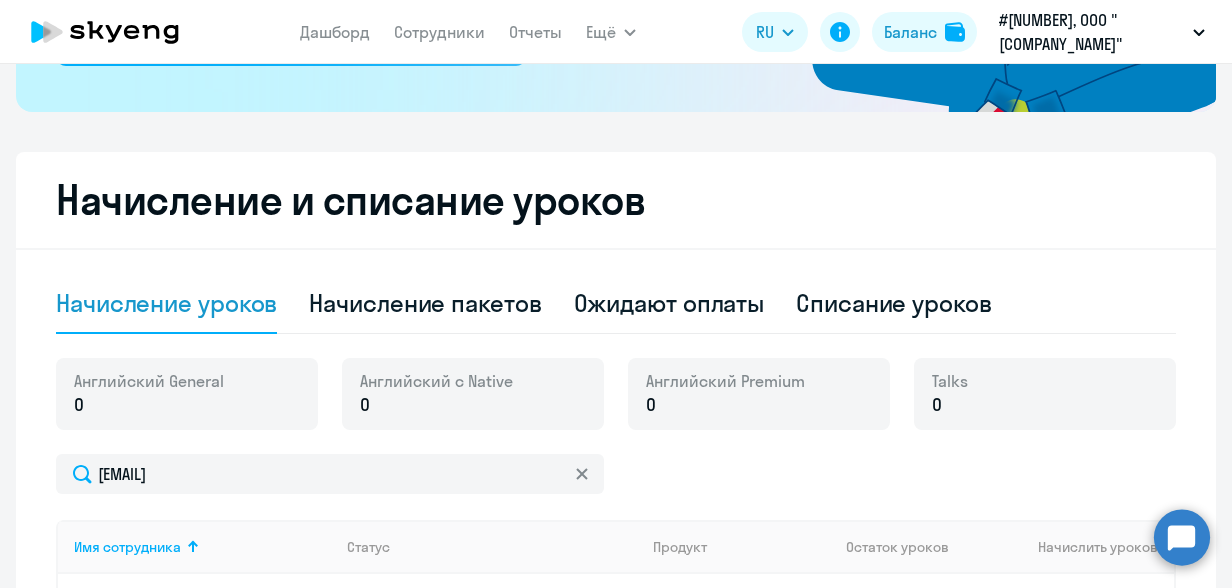 click on "0" 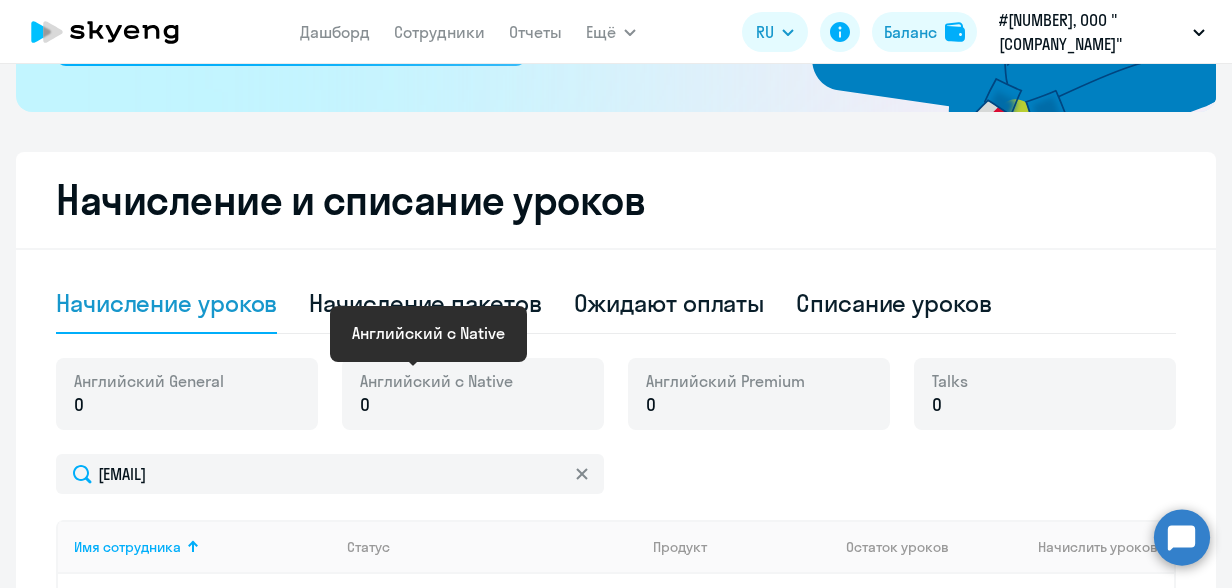 drag, startPoint x: 370, startPoint y: 380, endPoint x: 425, endPoint y: 386, distance: 55.326305 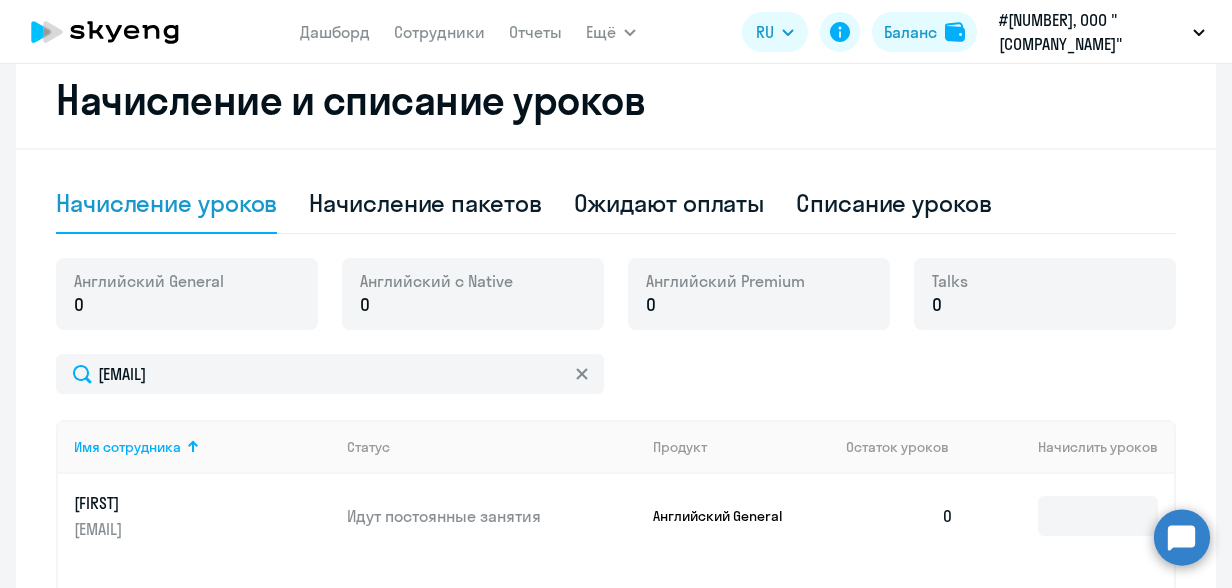 scroll, scrollTop: 748, scrollLeft: 0, axis: vertical 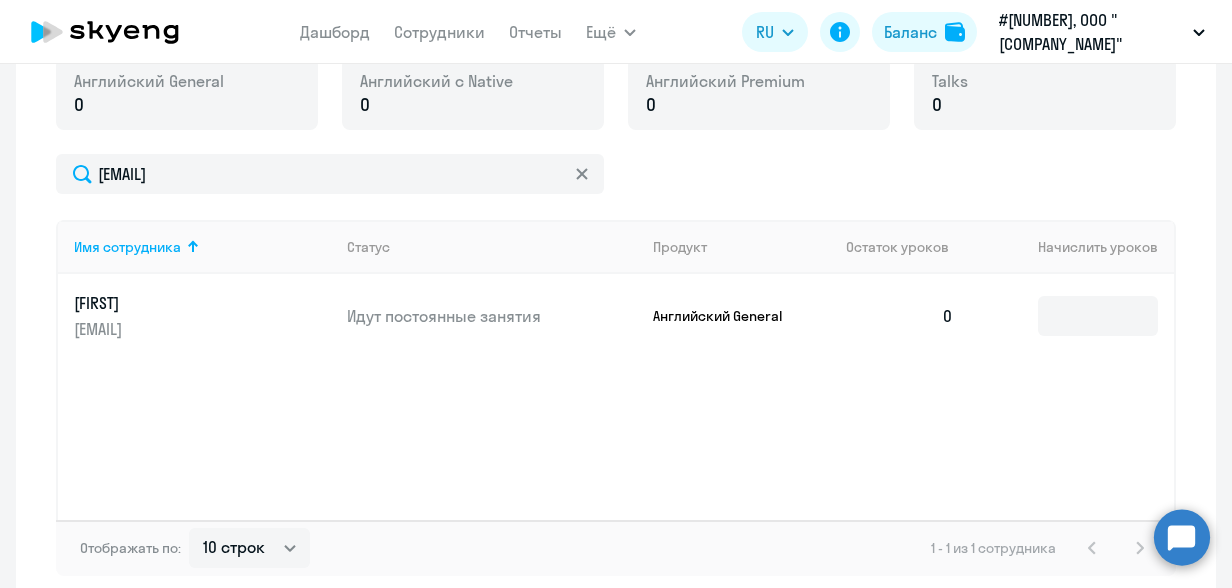 click on "0" 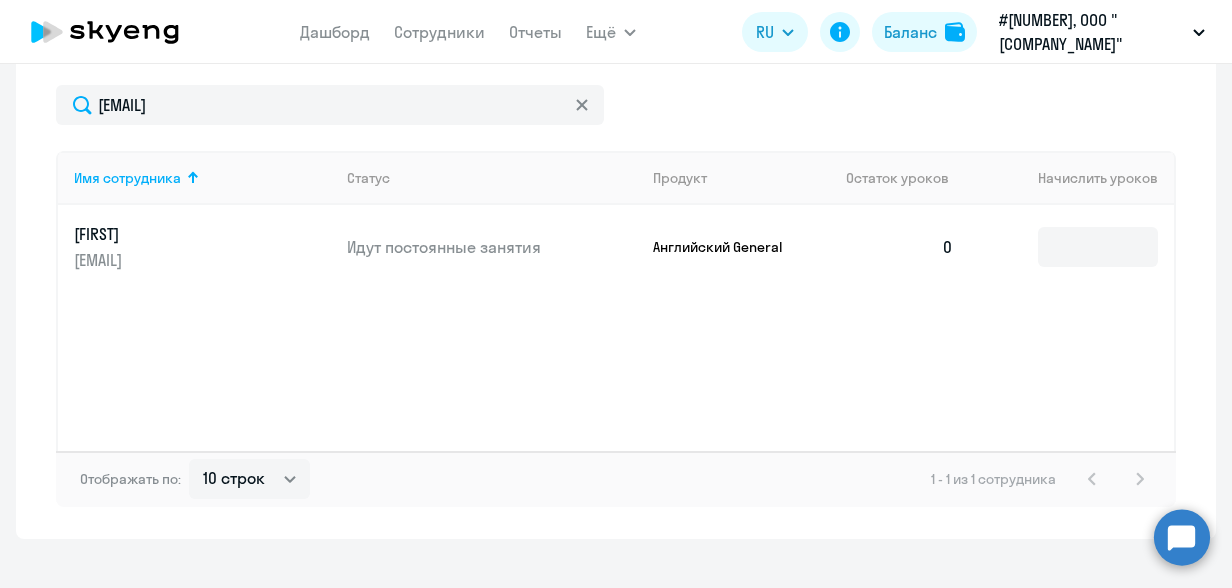scroll, scrollTop: 848, scrollLeft: 0, axis: vertical 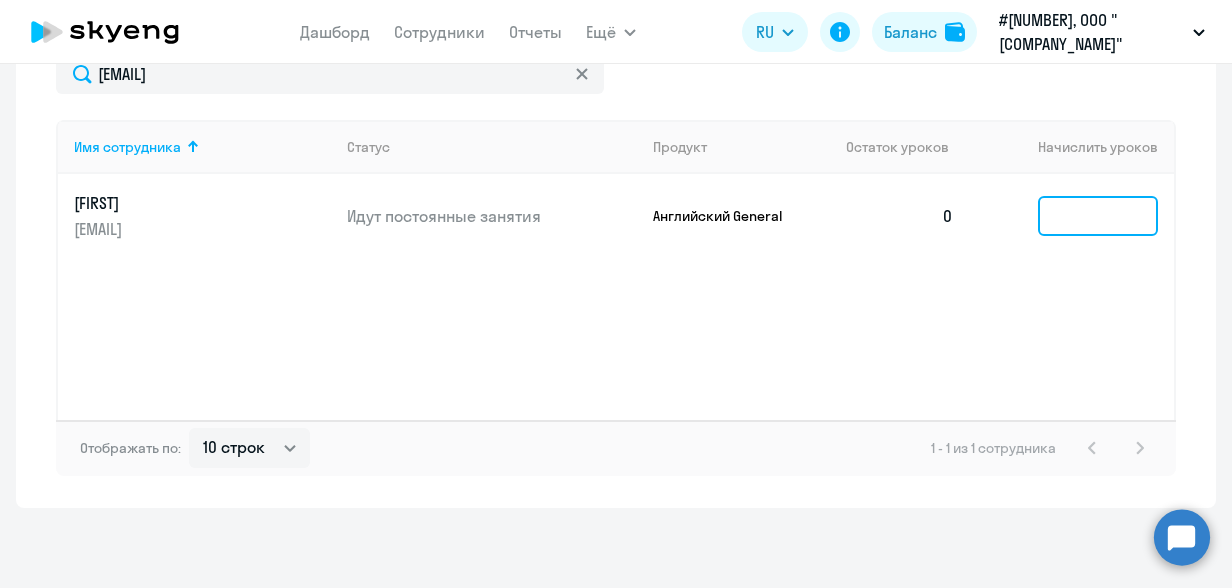 click 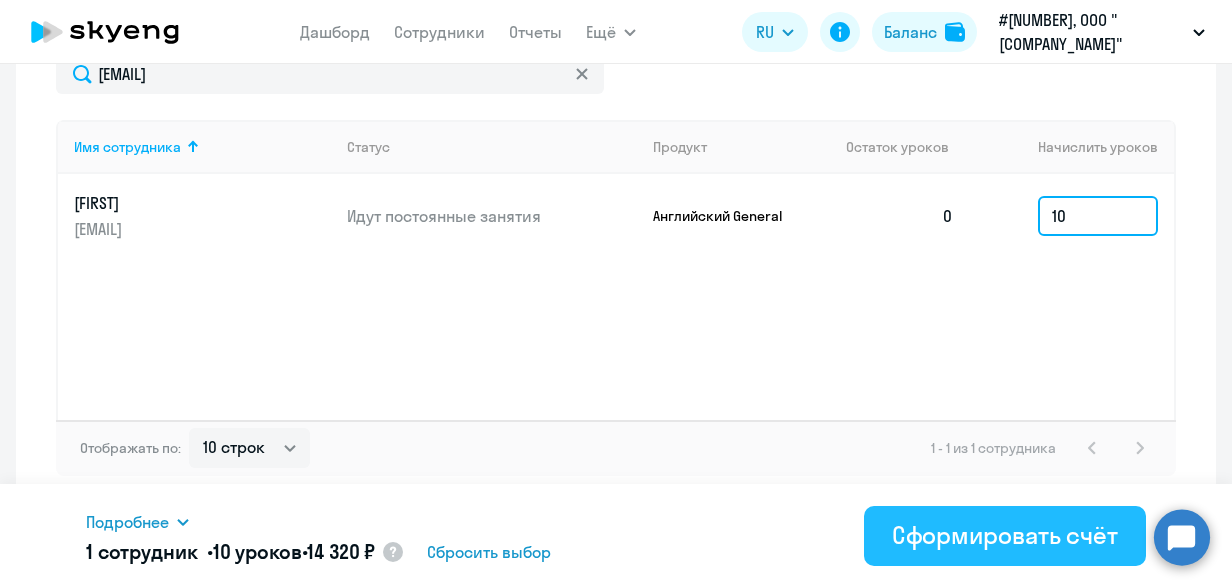 type on "10" 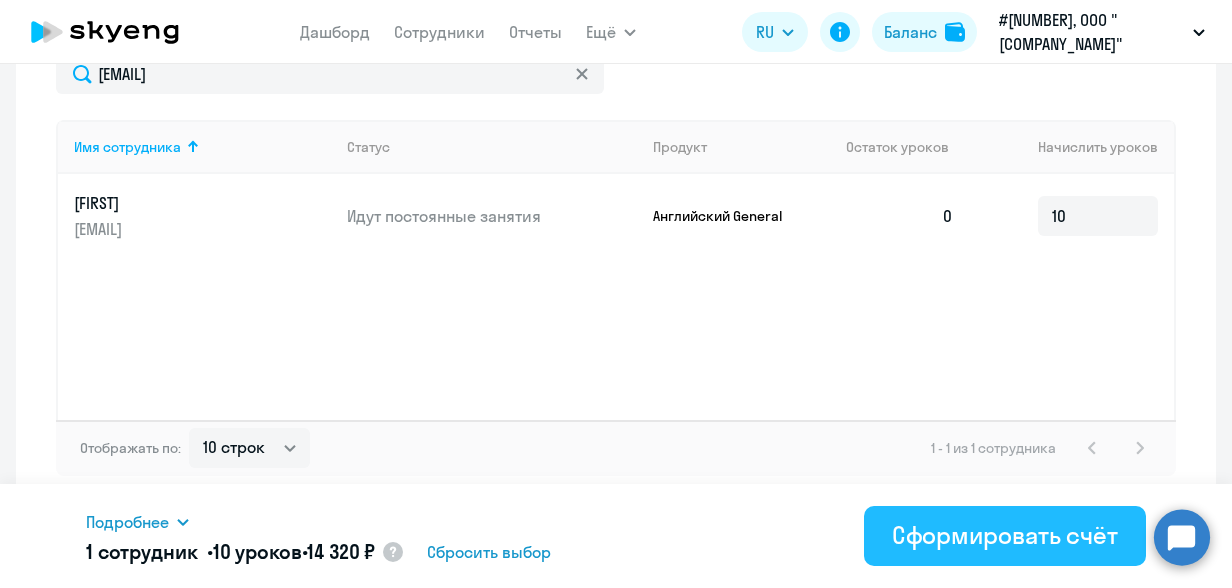 click on "Сформировать счёт" at bounding box center [1005, 535] 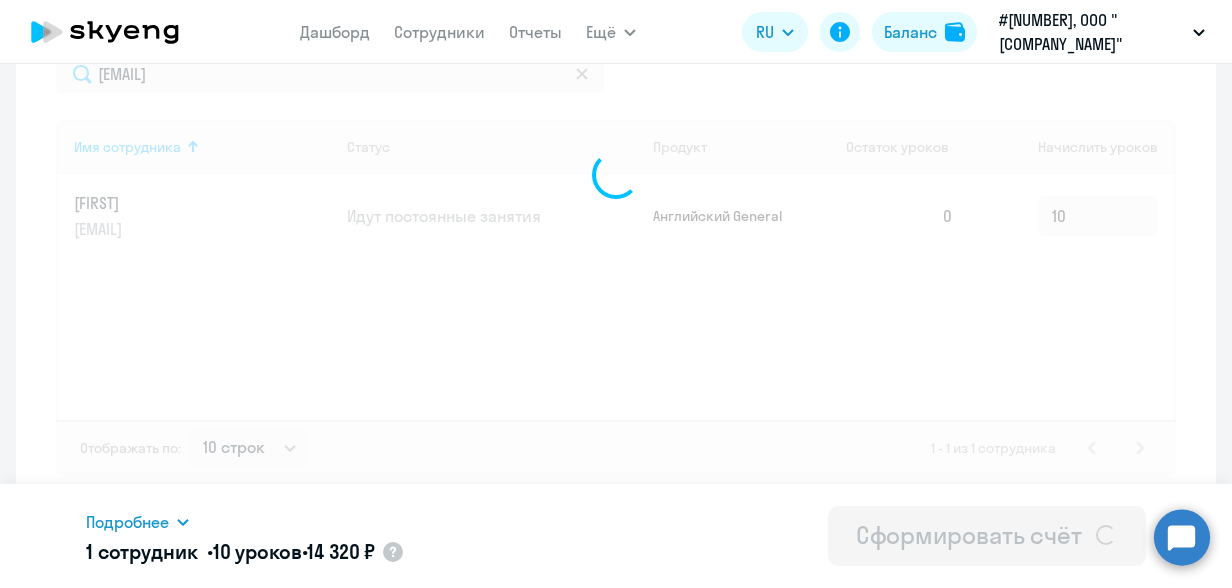 type 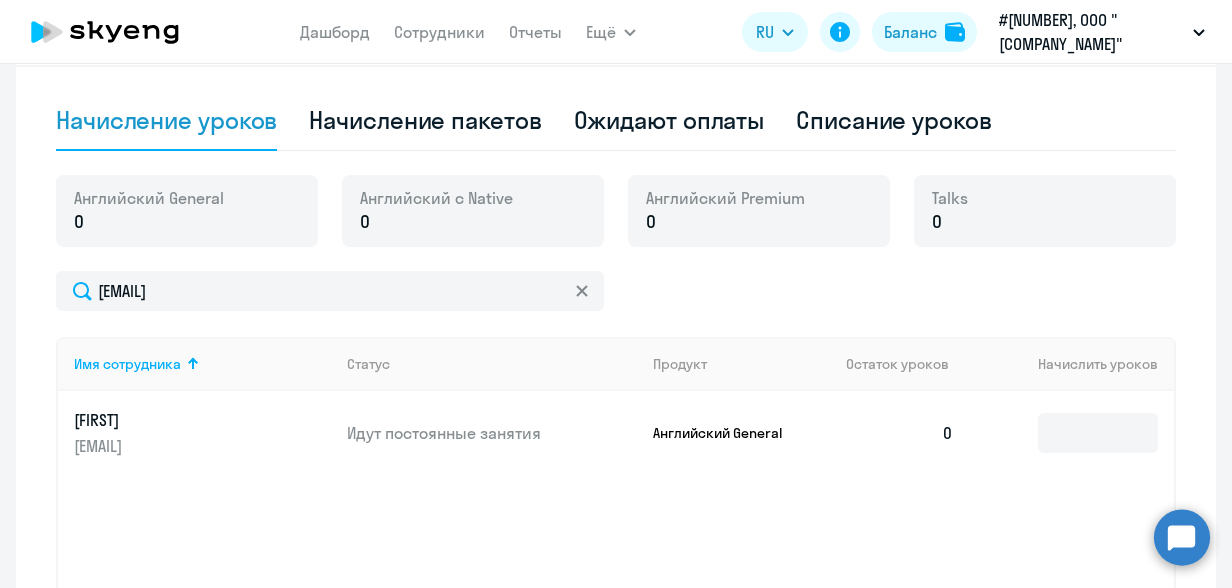 scroll, scrollTop: 600, scrollLeft: 0, axis: vertical 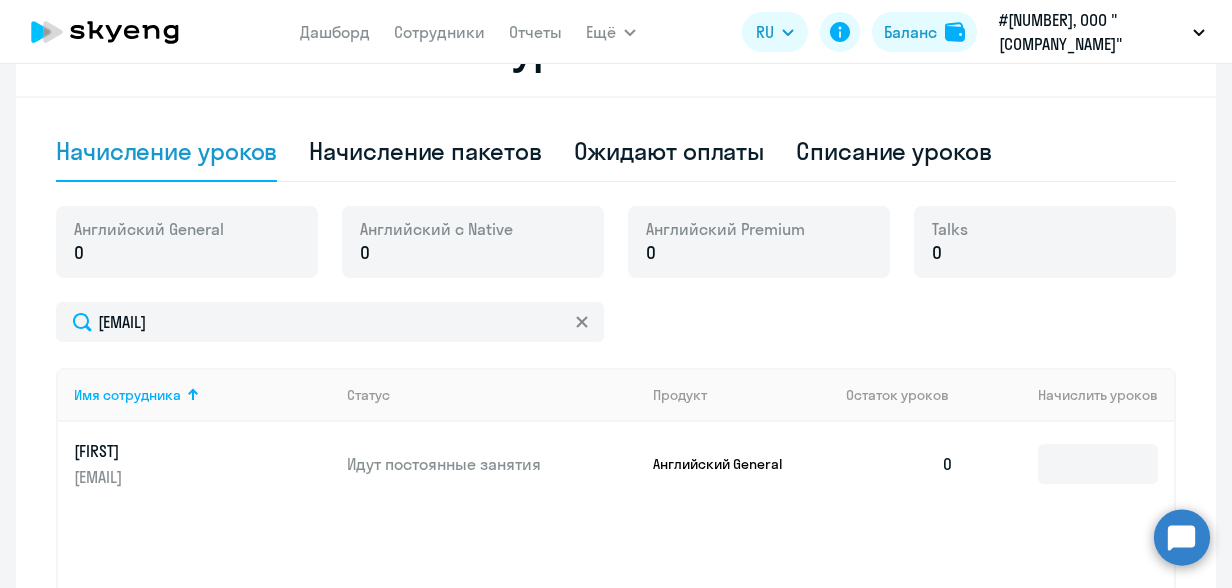 click on "Английский General" 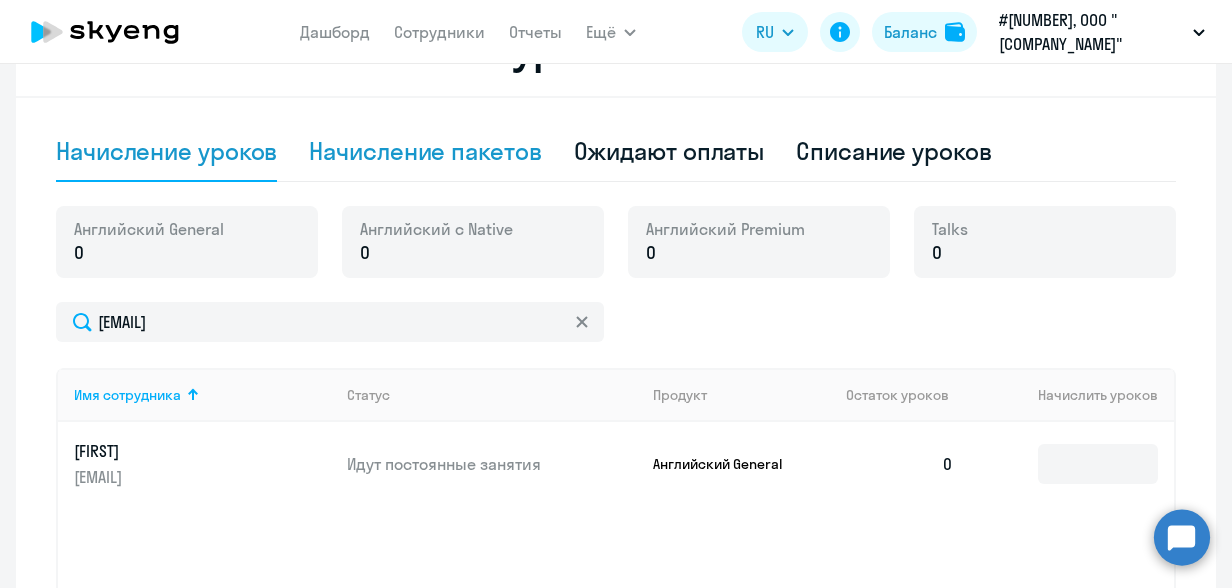 click on "Начисление пакетов" 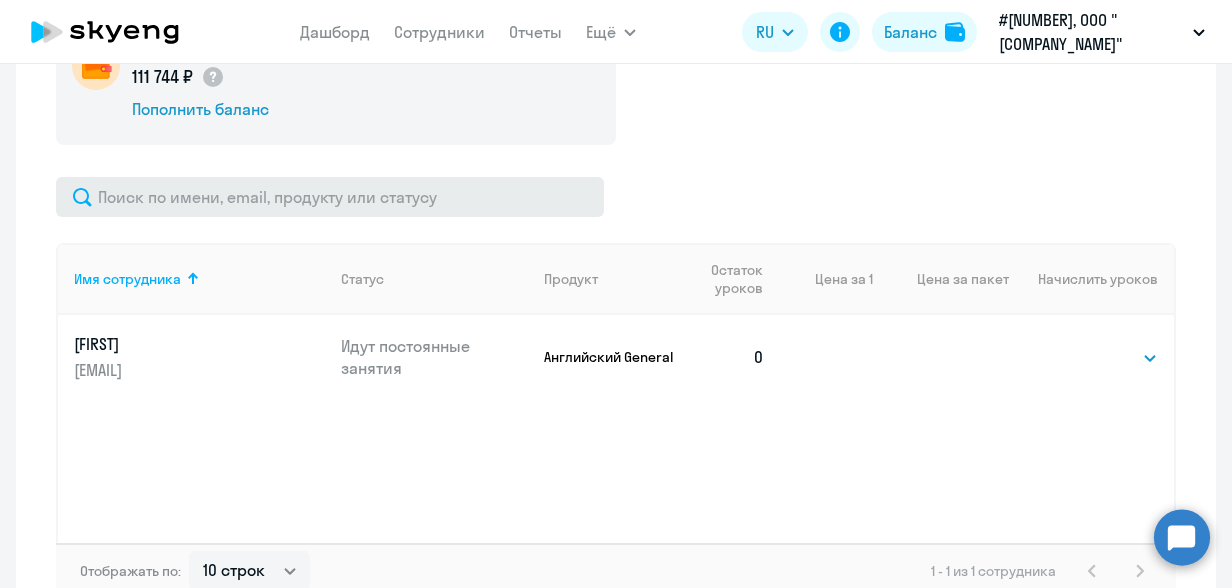 scroll, scrollTop: 800, scrollLeft: 0, axis: vertical 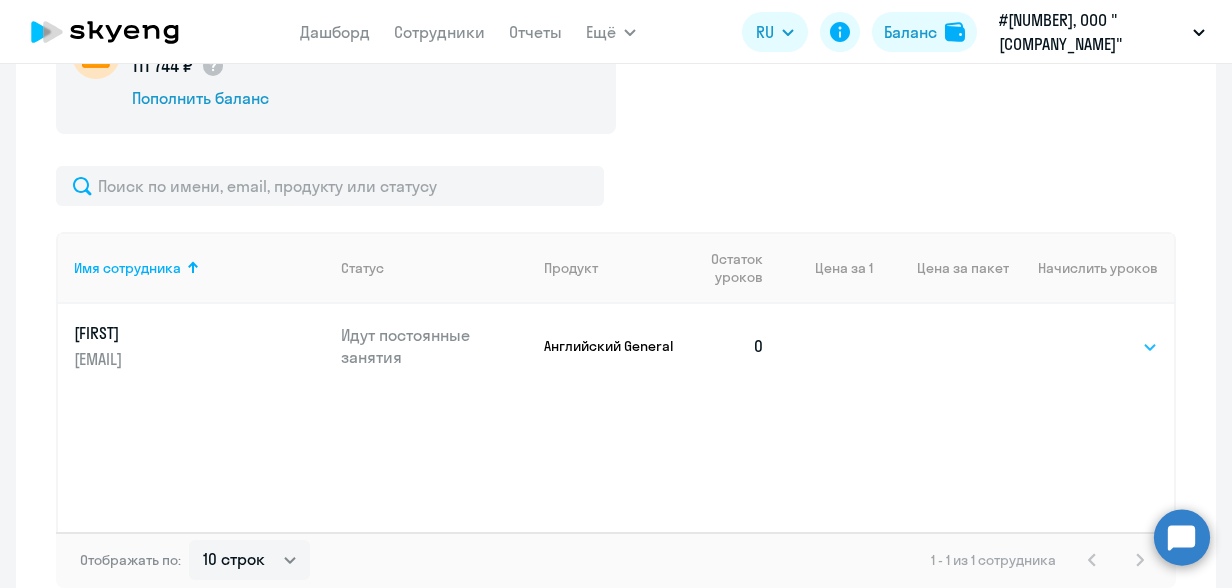 click on "Выбрать   4   8   16   32   64   96   128" 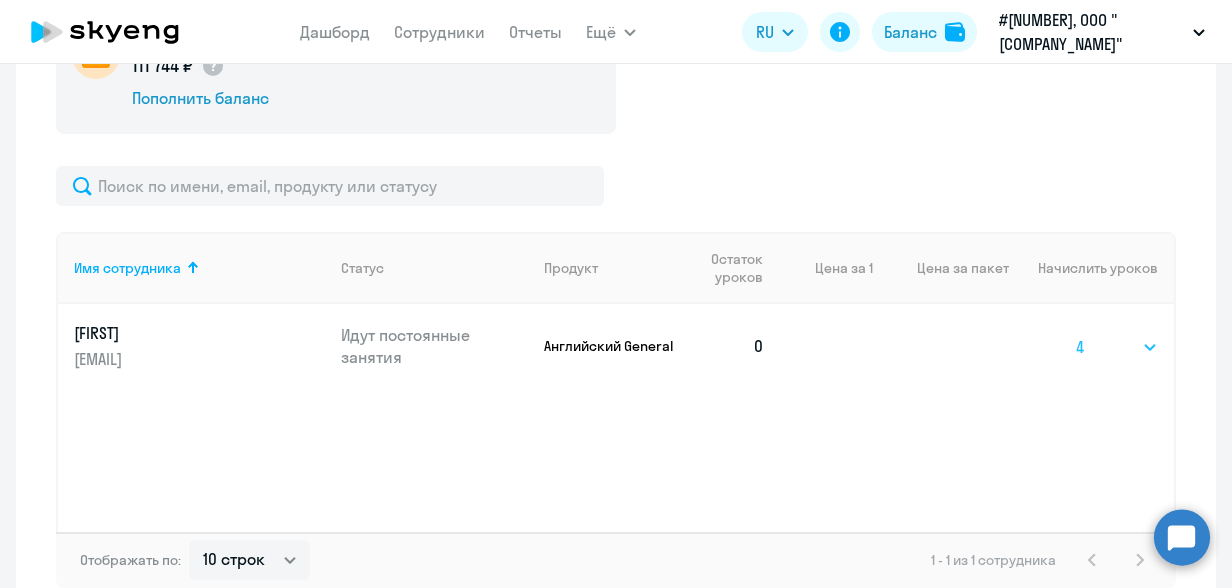 click on "Выбрать   4   8   16   32   64   96   128" 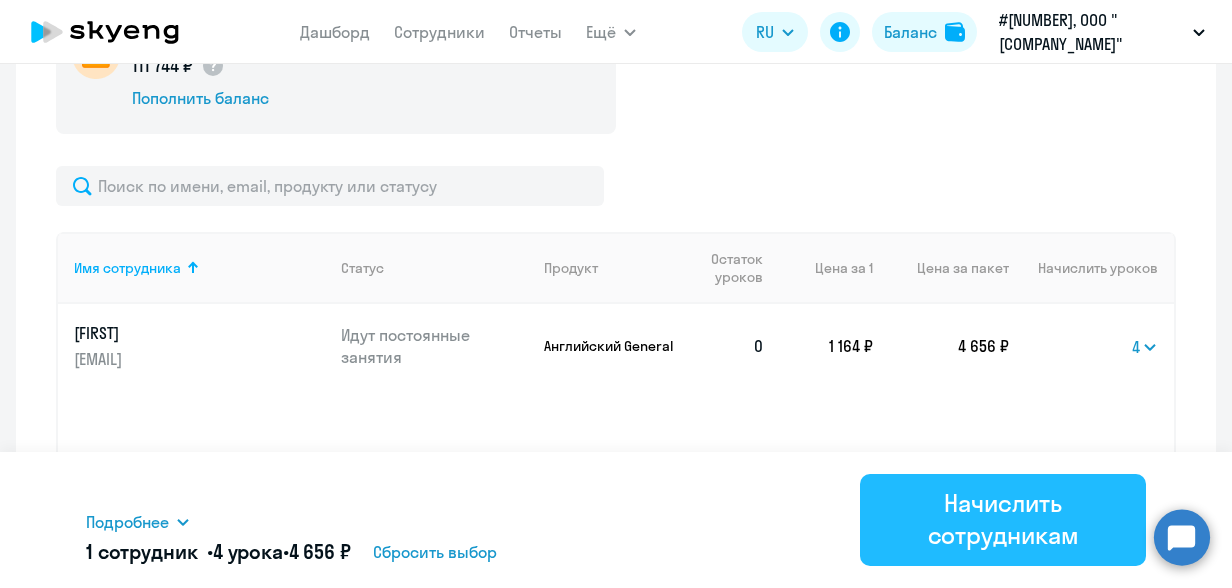 click on "Начислить сотрудникам" at bounding box center [1003, 519] 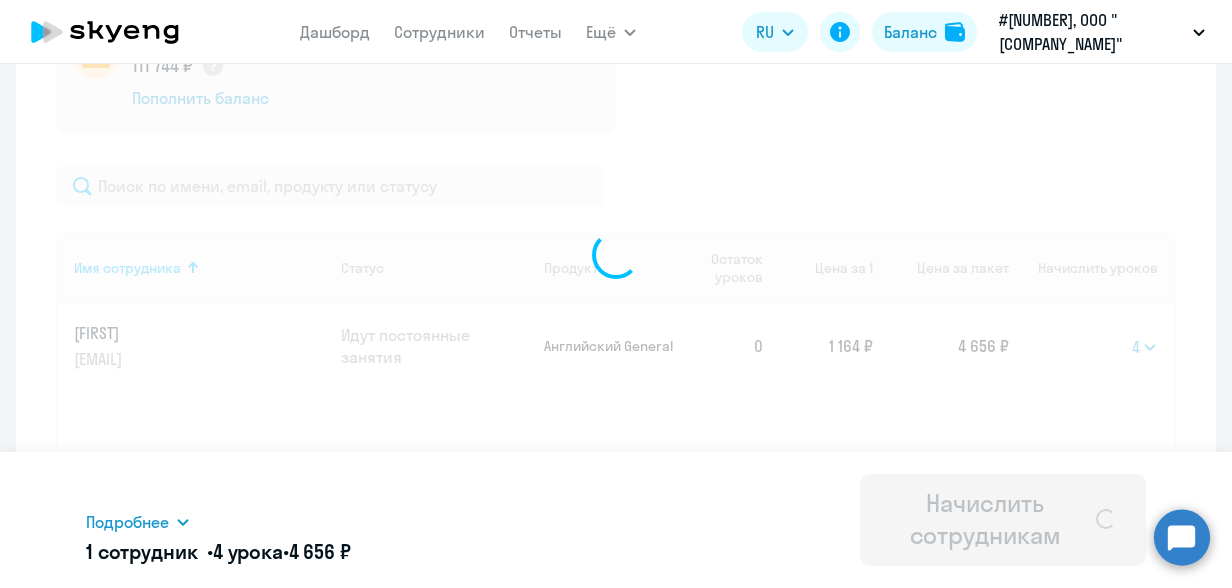 select 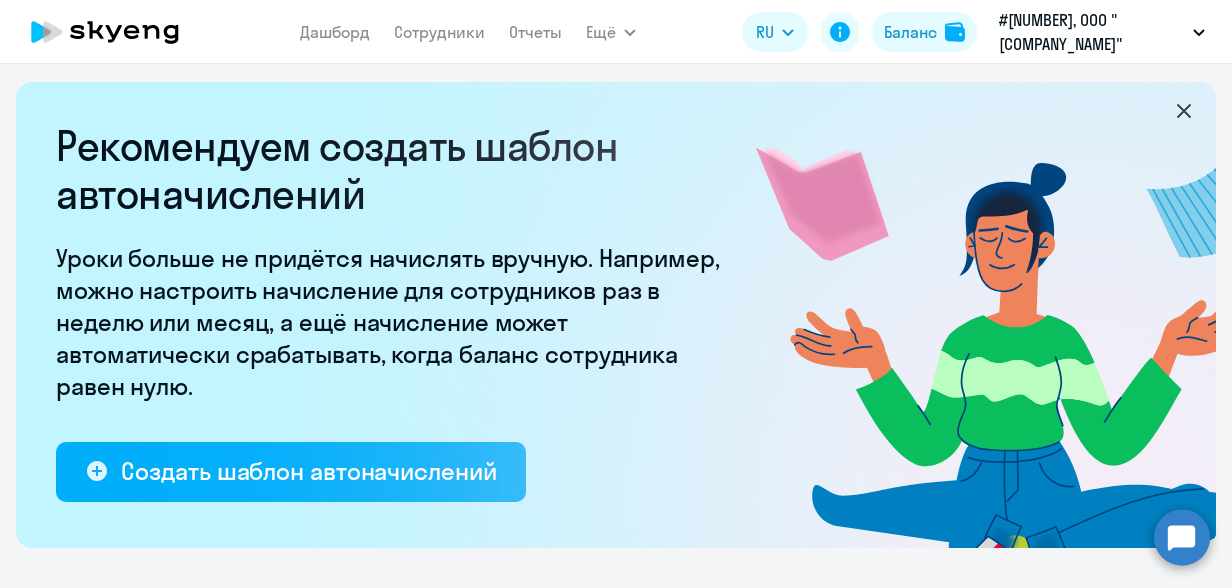 scroll, scrollTop: 0, scrollLeft: 0, axis: both 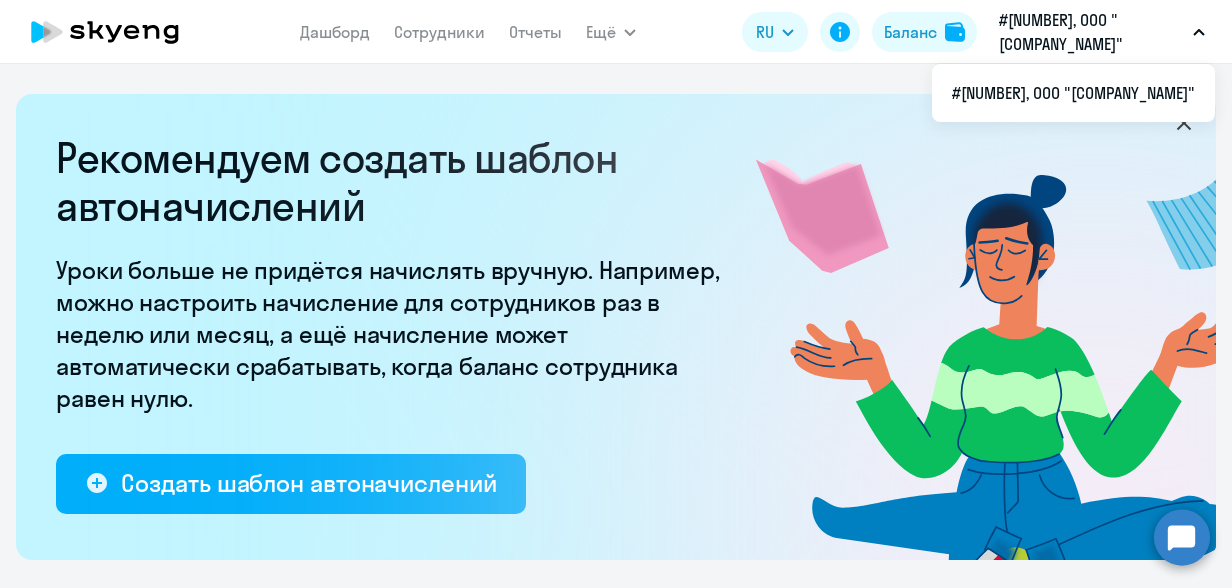 drag, startPoint x: 1039, startPoint y: 2, endPoint x: 732, endPoint y: 327, distance: 447.0727 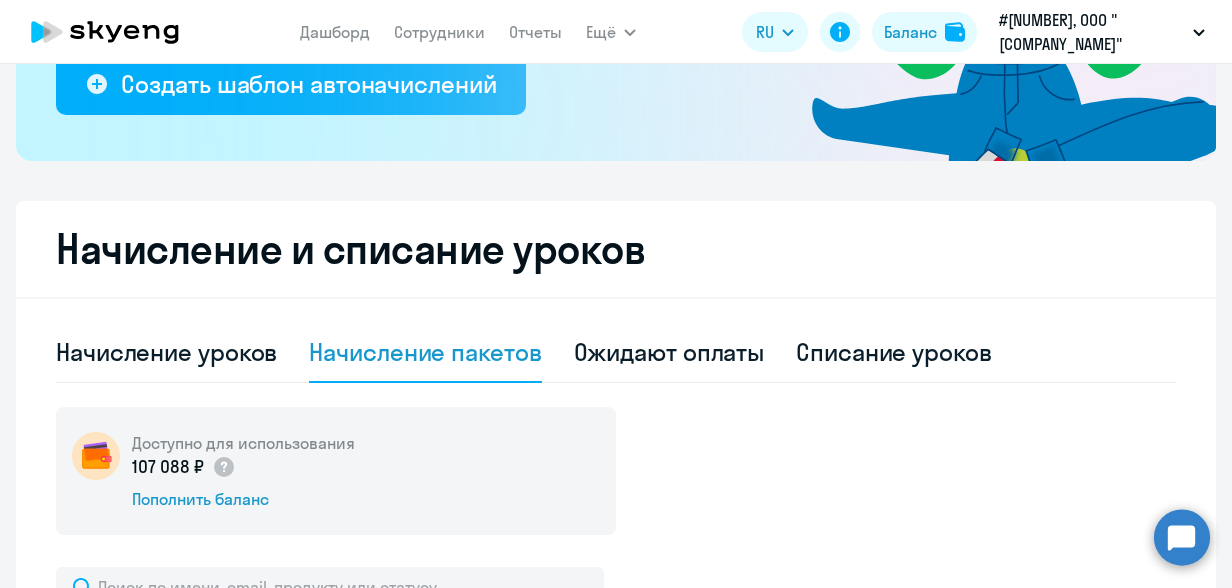 scroll, scrollTop: 700, scrollLeft: 0, axis: vertical 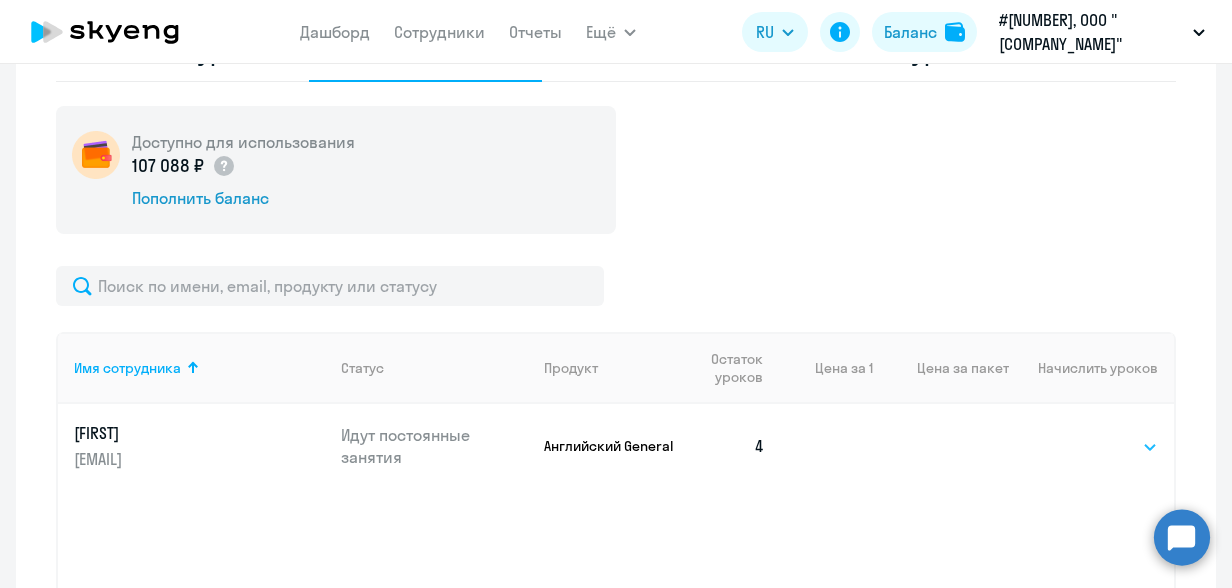 click on "Выбрать   4   8   16   32   64   96   128" 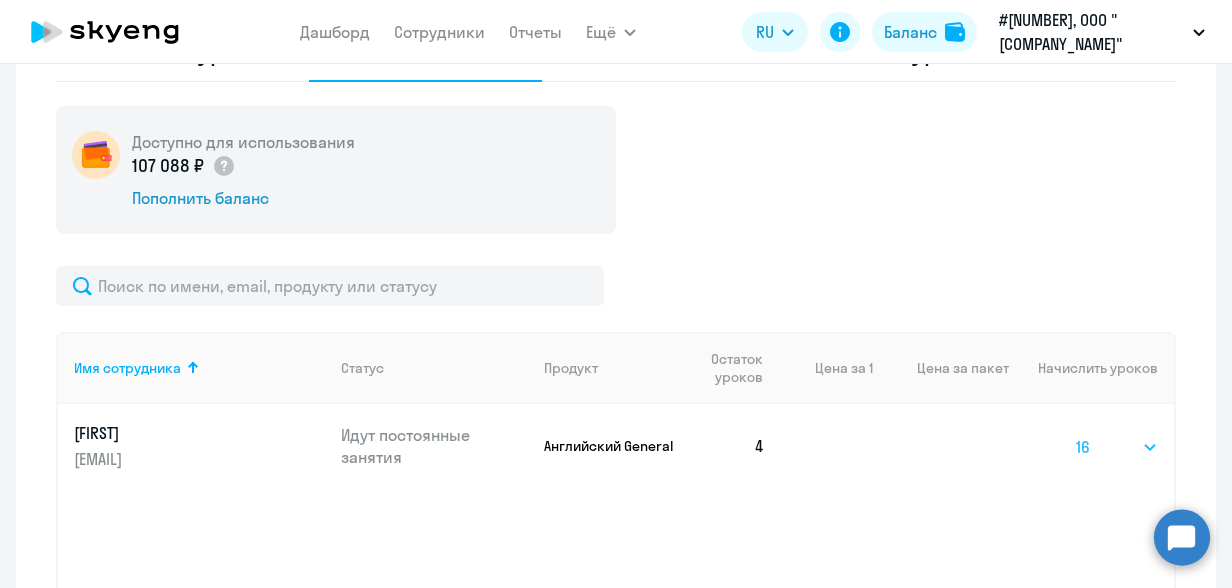 click on "Выбрать   4   8   16   32   64   96   128" 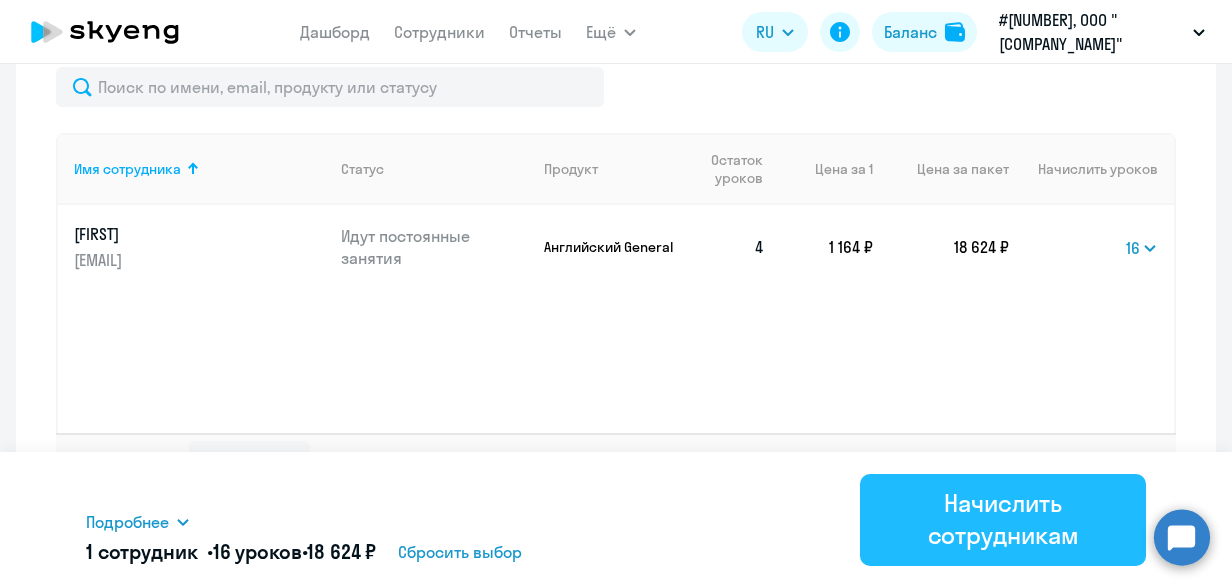 scroll, scrollTop: 900, scrollLeft: 0, axis: vertical 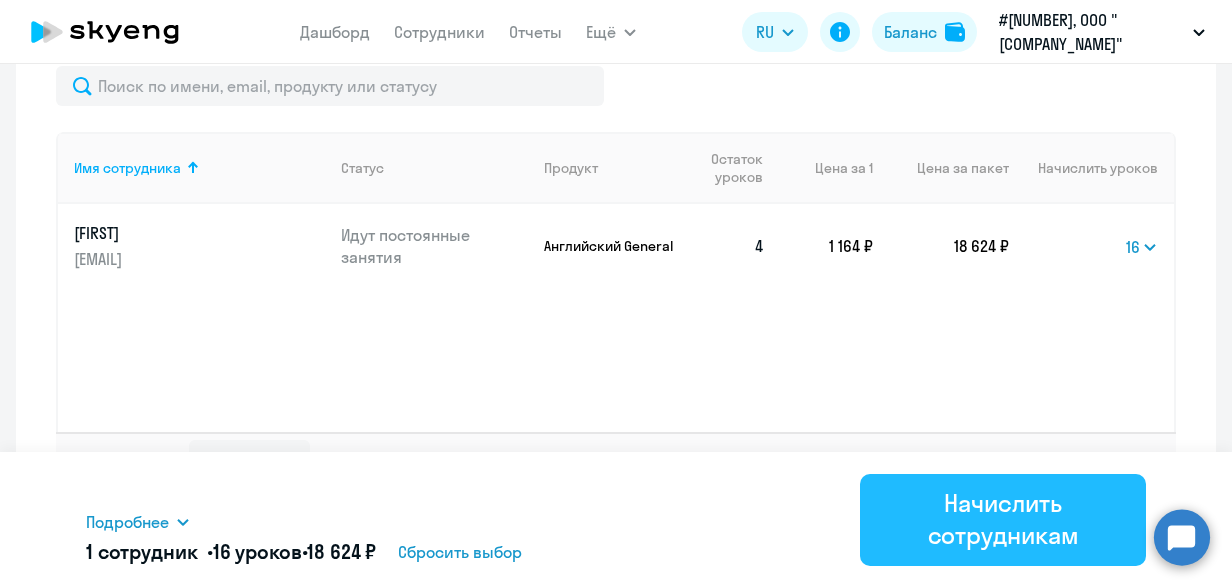 click on "Начислить сотрудникам" at bounding box center [1003, 519] 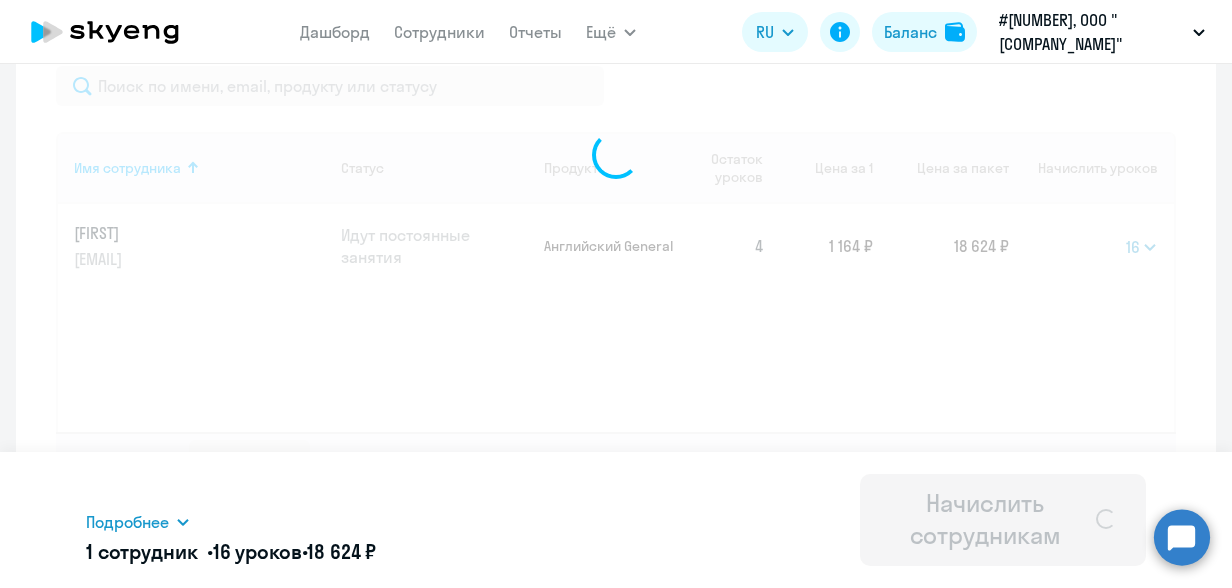 select 